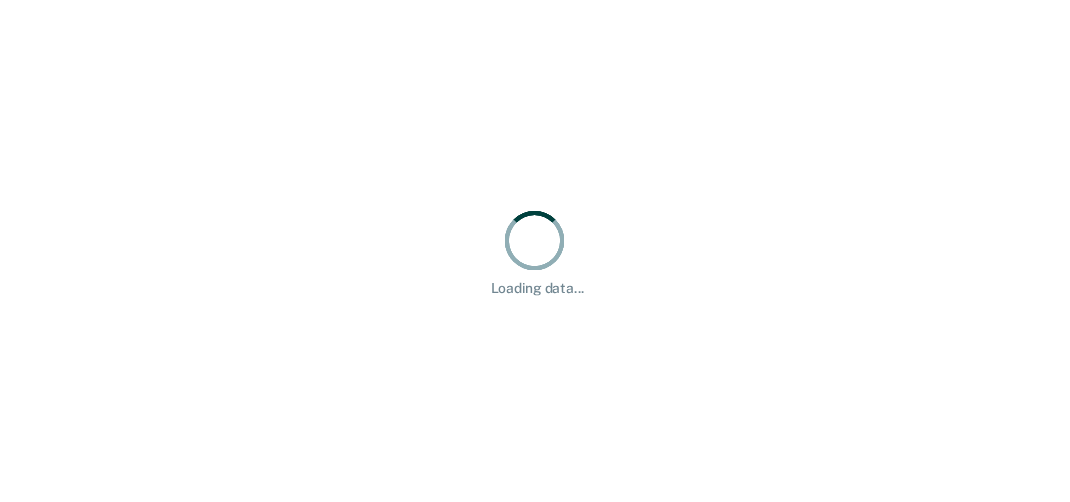 scroll, scrollTop: 0, scrollLeft: 0, axis: both 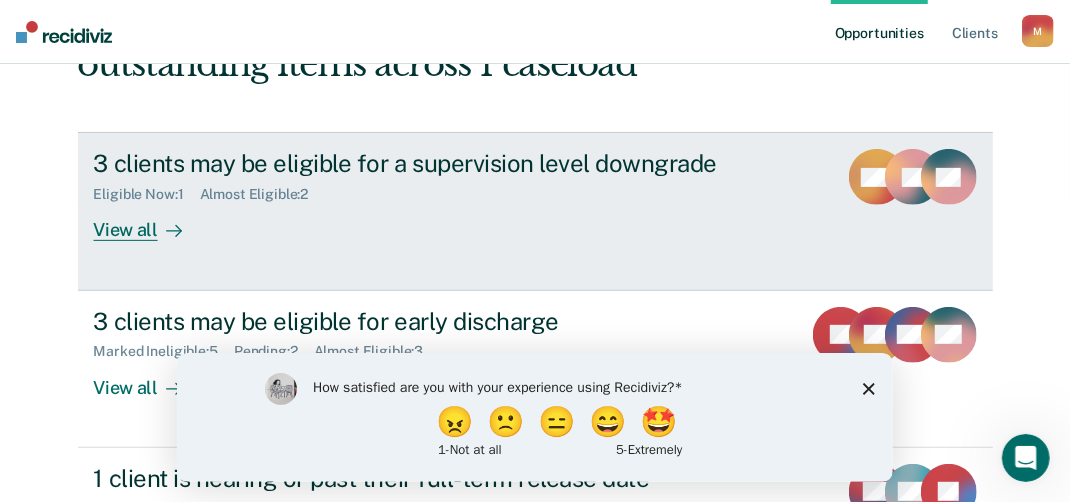 click on "View all" at bounding box center [150, 222] 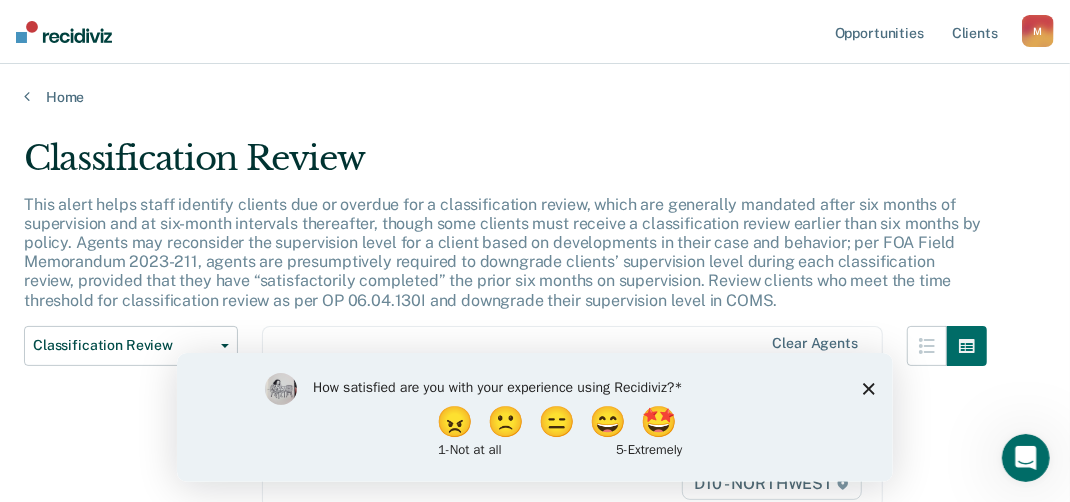 scroll, scrollTop: 324, scrollLeft: 0, axis: vertical 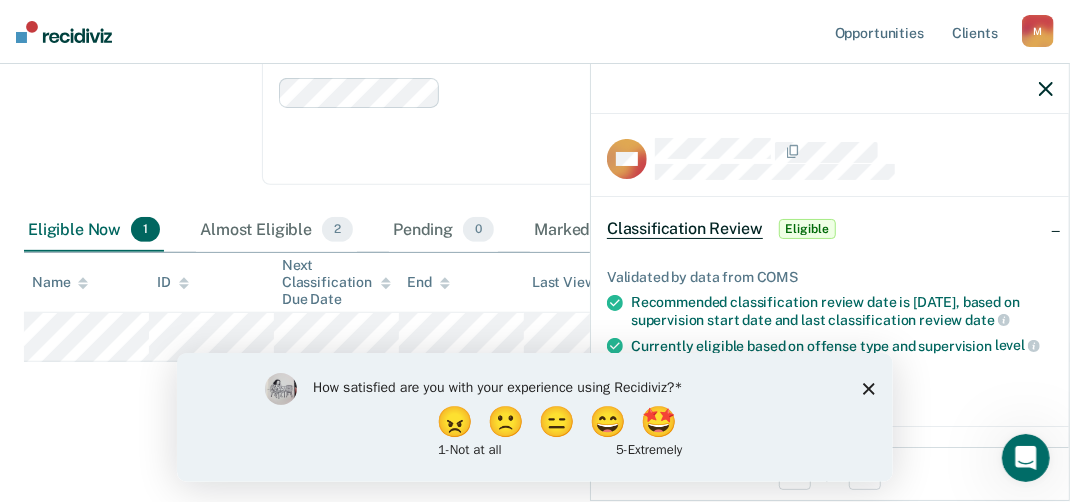 click on "Classification Review" at bounding box center (685, 229) 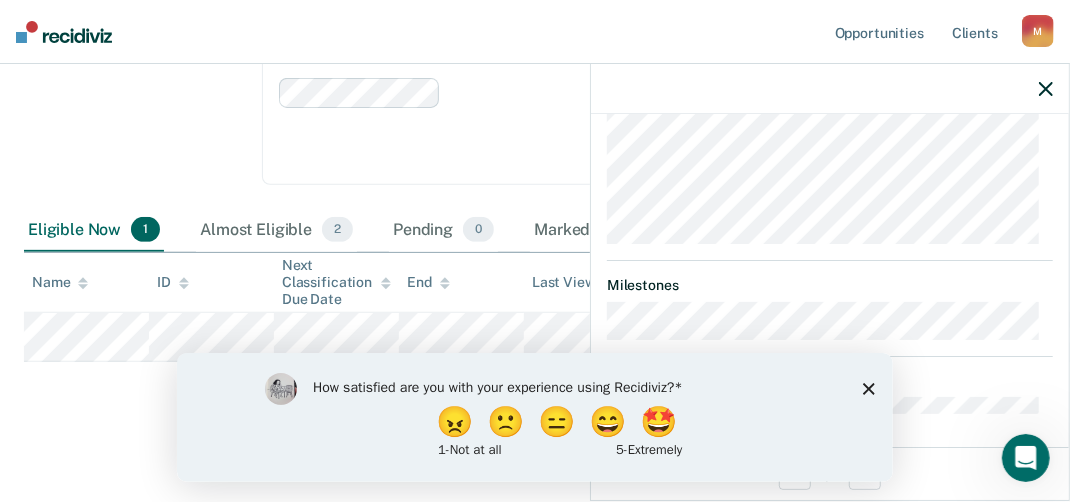 scroll, scrollTop: 420, scrollLeft: 0, axis: vertical 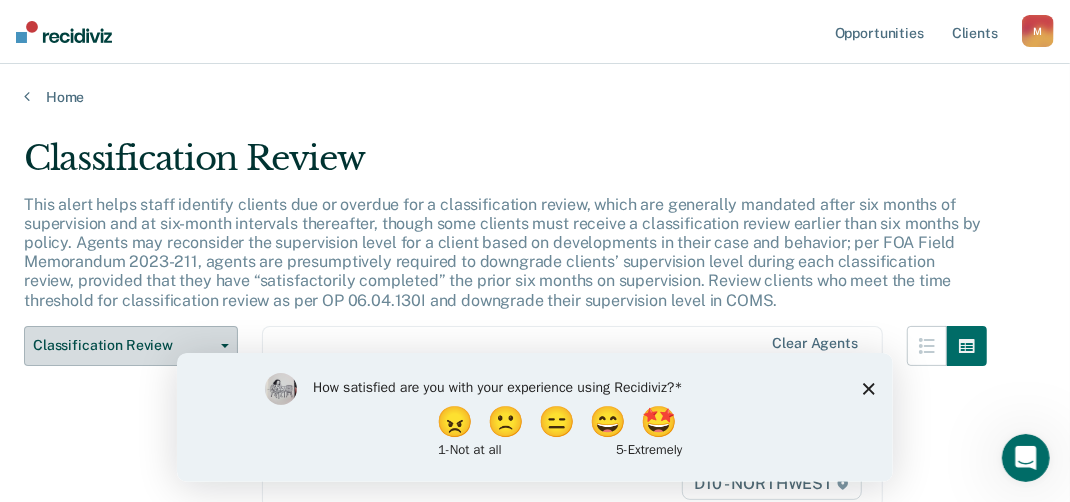 click on "Classification Review" at bounding box center (123, 345) 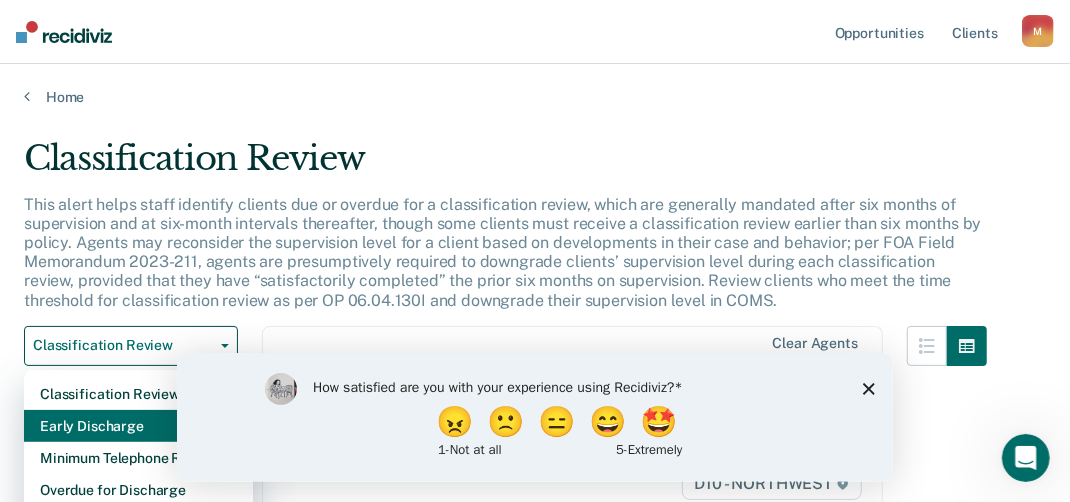 click on "Early Discharge" at bounding box center (138, 426) 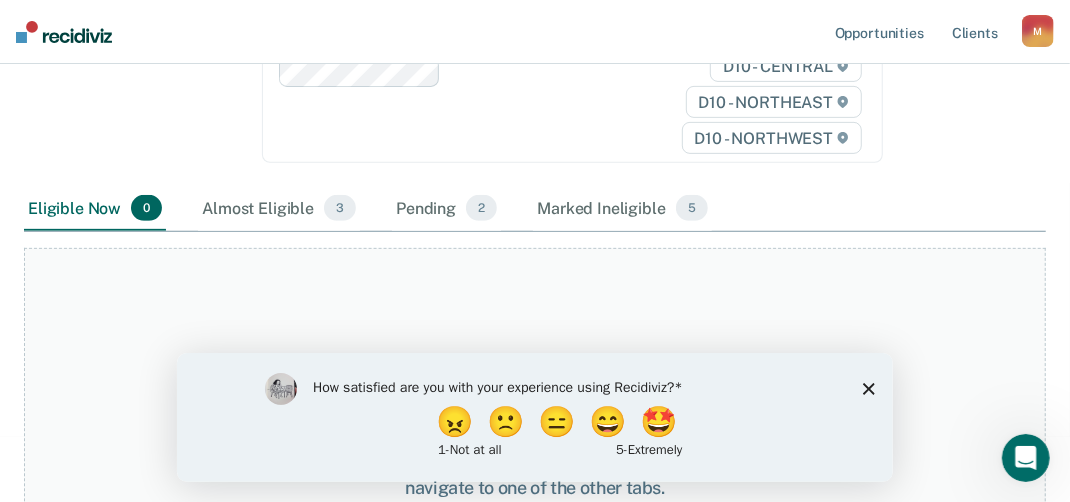 scroll, scrollTop: 325, scrollLeft: 0, axis: vertical 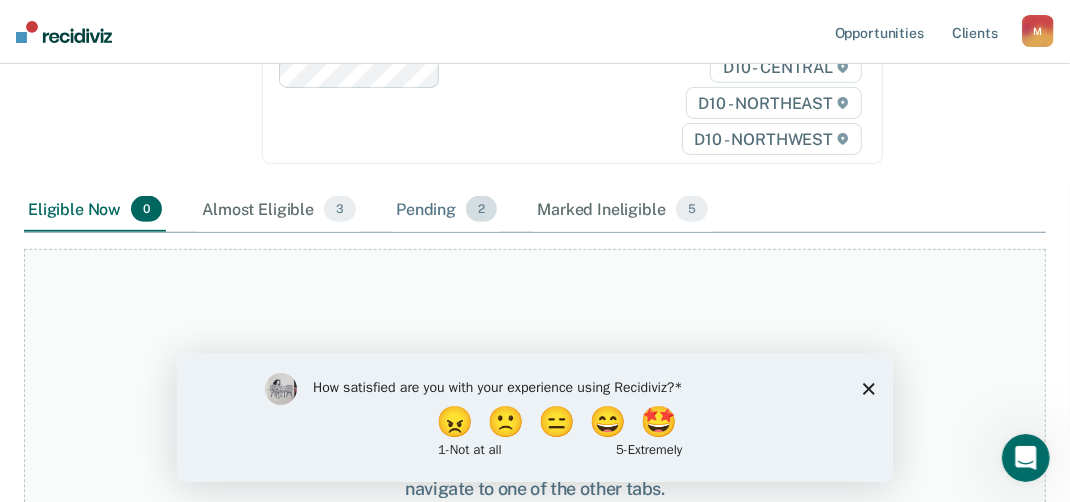 click on "Pending 2" at bounding box center (446, 210) 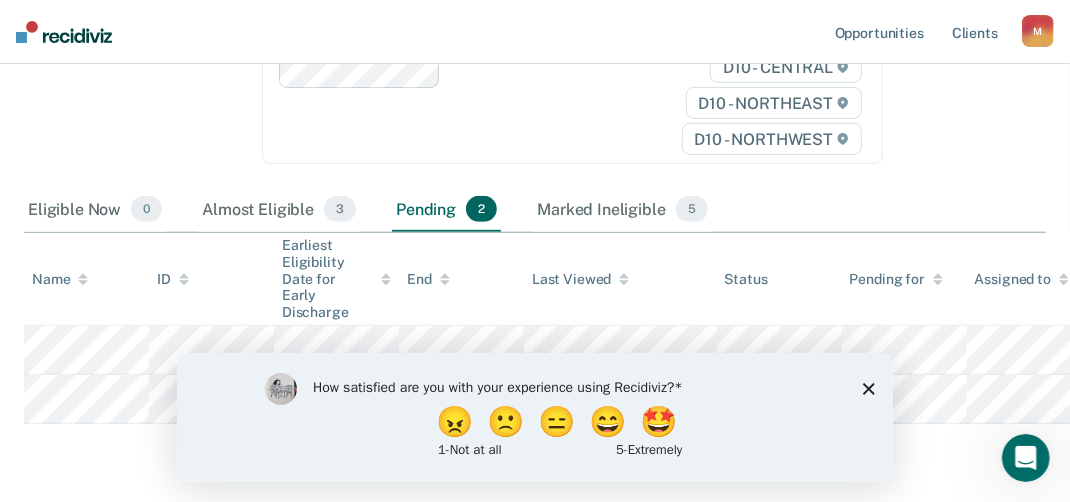 scroll, scrollTop: 371, scrollLeft: 0, axis: vertical 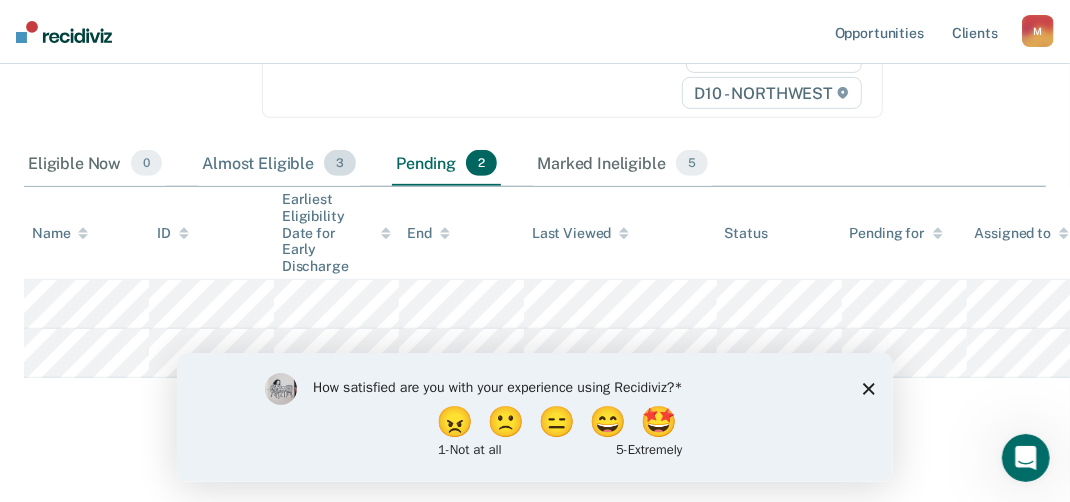 click on "Almost Eligible 3" at bounding box center [279, 164] 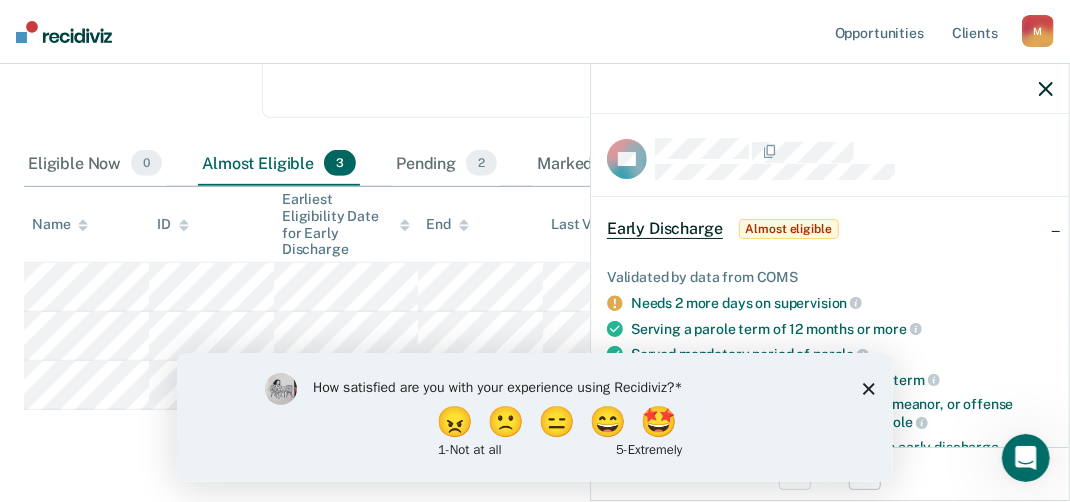 click on "Early Discharge" at bounding box center (665, 229) 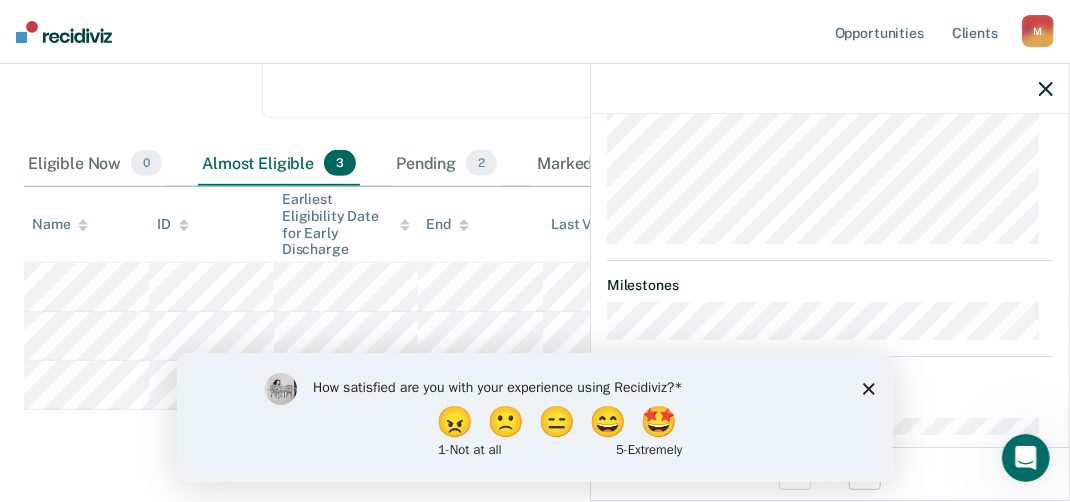 scroll, scrollTop: 255, scrollLeft: 0, axis: vertical 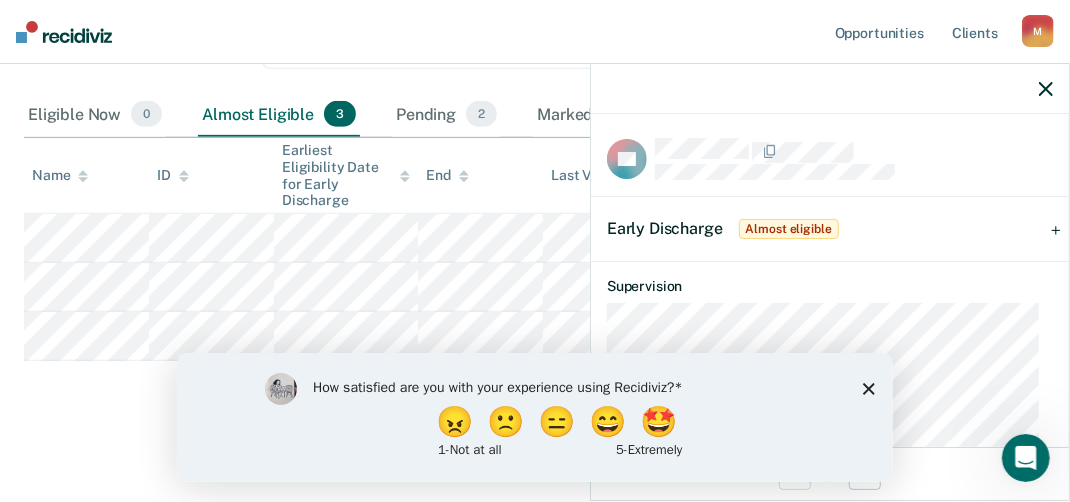 click 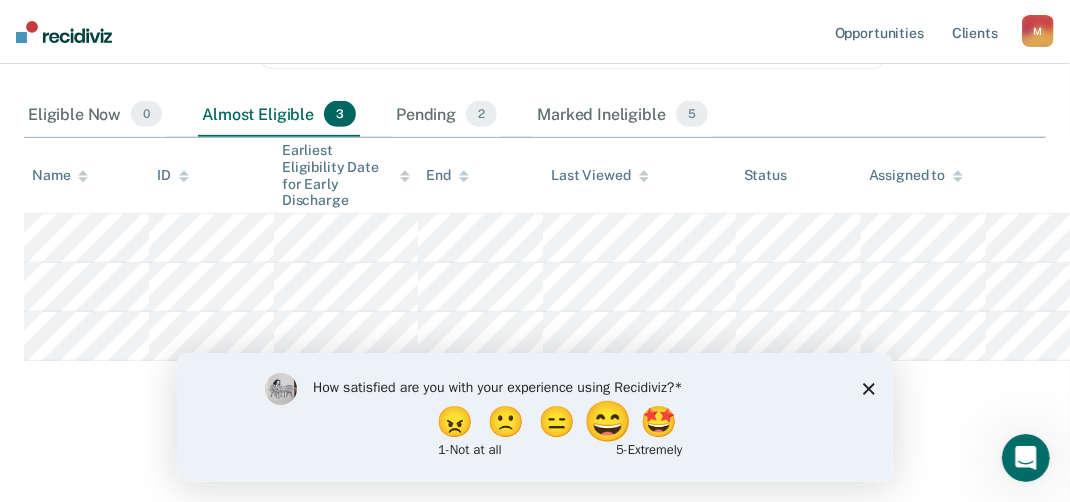 click on "😄" at bounding box center [609, 421] 